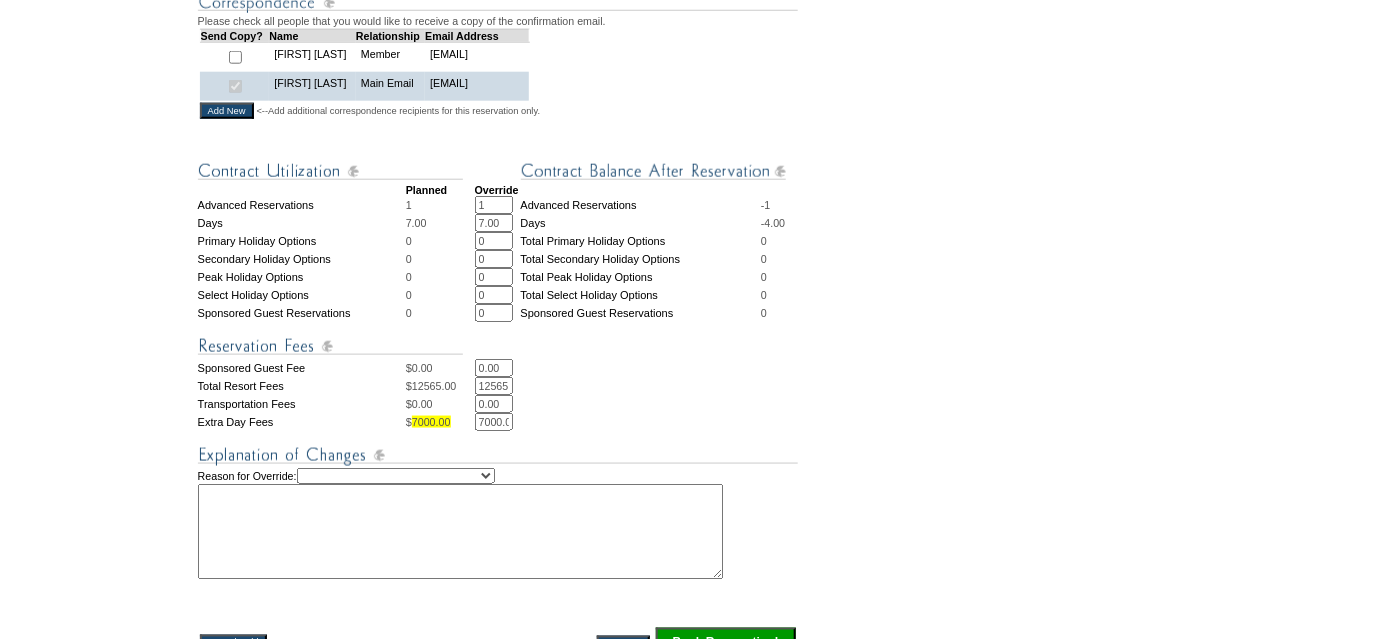 scroll, scrollTop: 727, scrollLeft: 0, axis: vertical 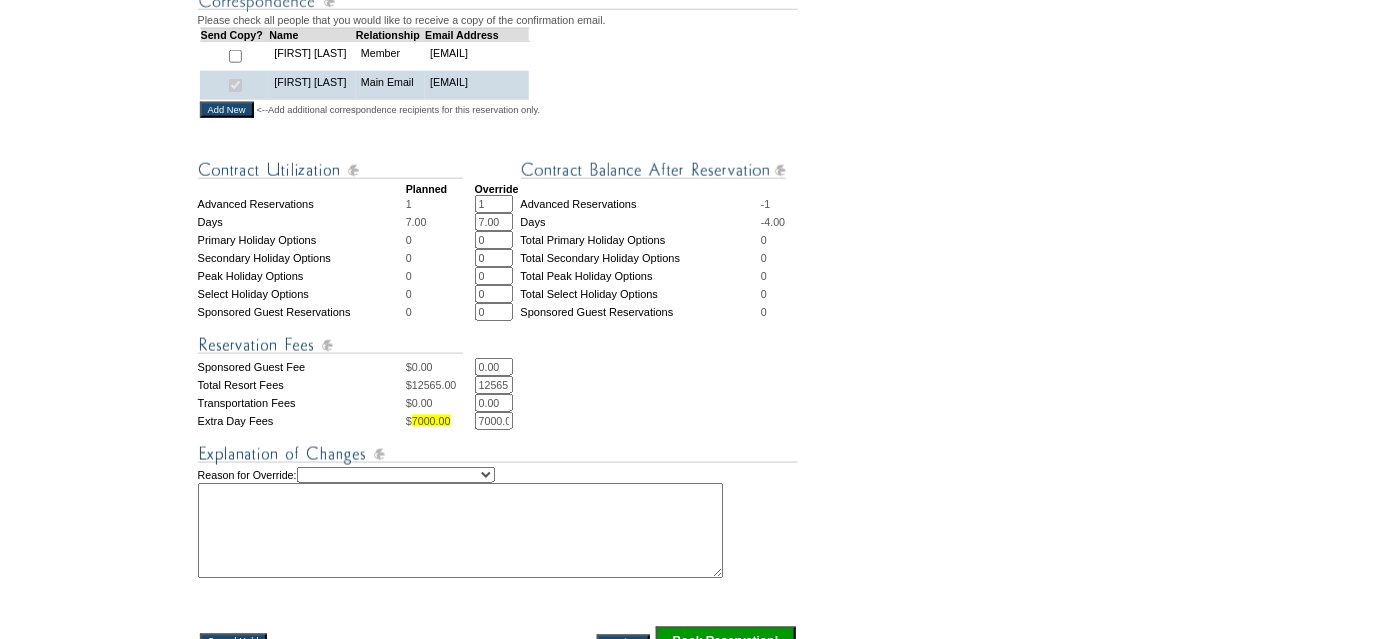click on "7000.00" at bounding box center (494, 421) 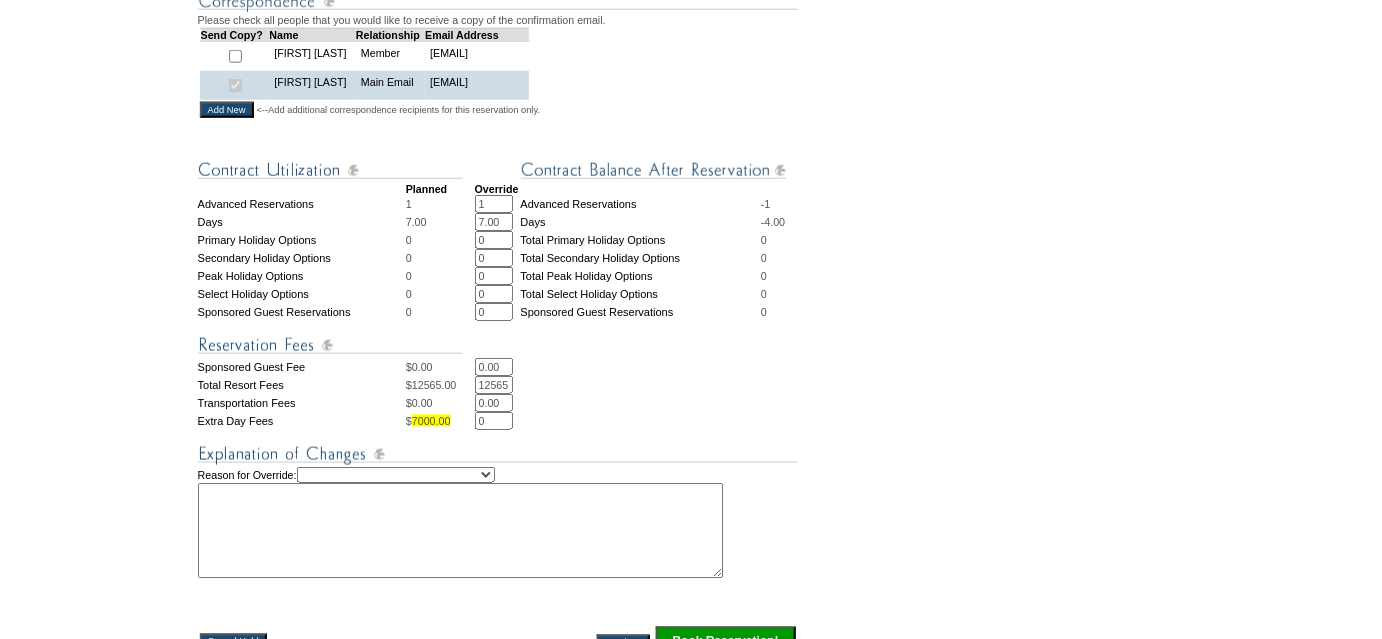 scroll, scrollTop: 0, scrollLeft: 0, axis: both 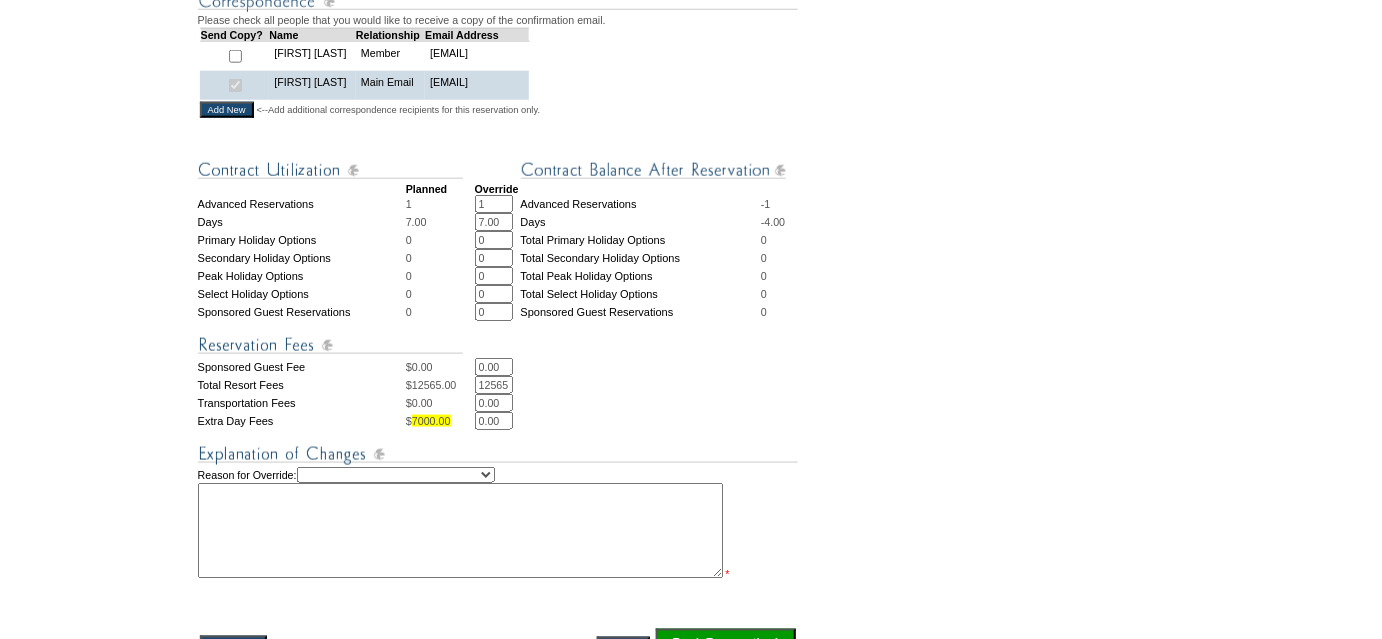click at bounding box center [460, 531] 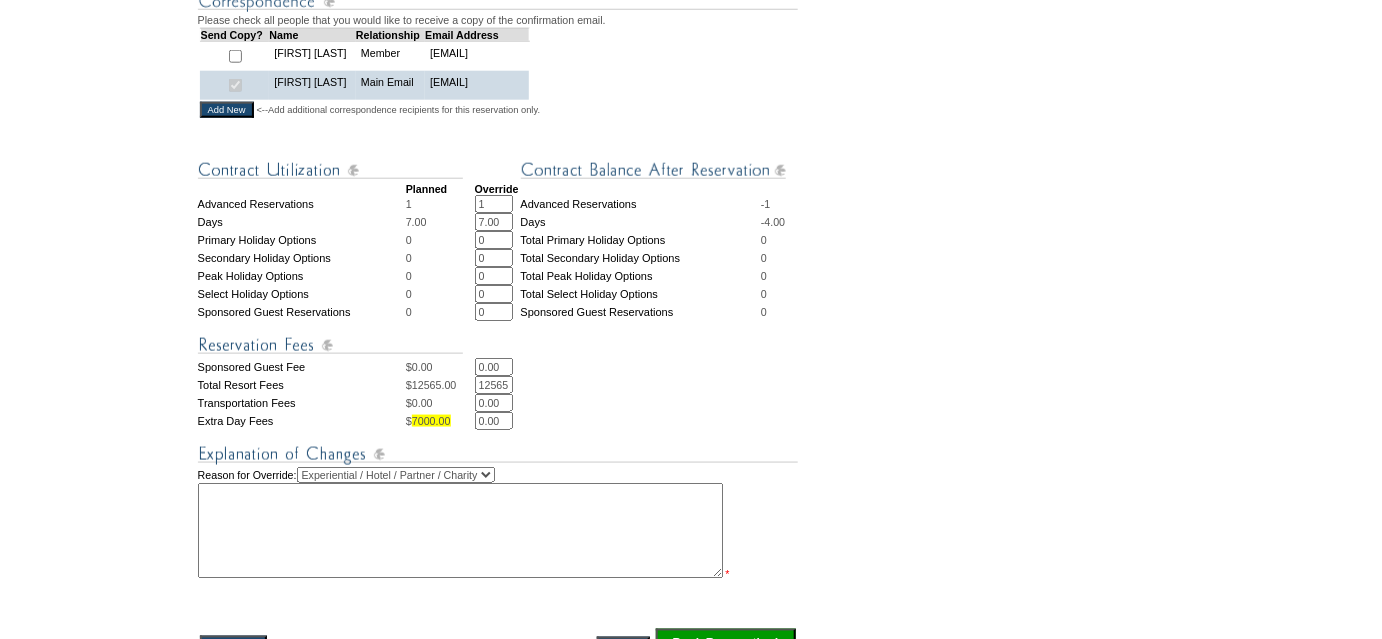 click on "Creating Continuous Stay
Days Rebooked After Cancellation
Editing Occupant
Experiential / Hotel / Partner / Charity
Holiday Token Exchange
Operations Recosting
Pacification
Pacification – New Member
Program-Specific Discount
Reserved Rollover Available
Sales Exception
Travel Date Adjustment" at bounding box center [396, 475] 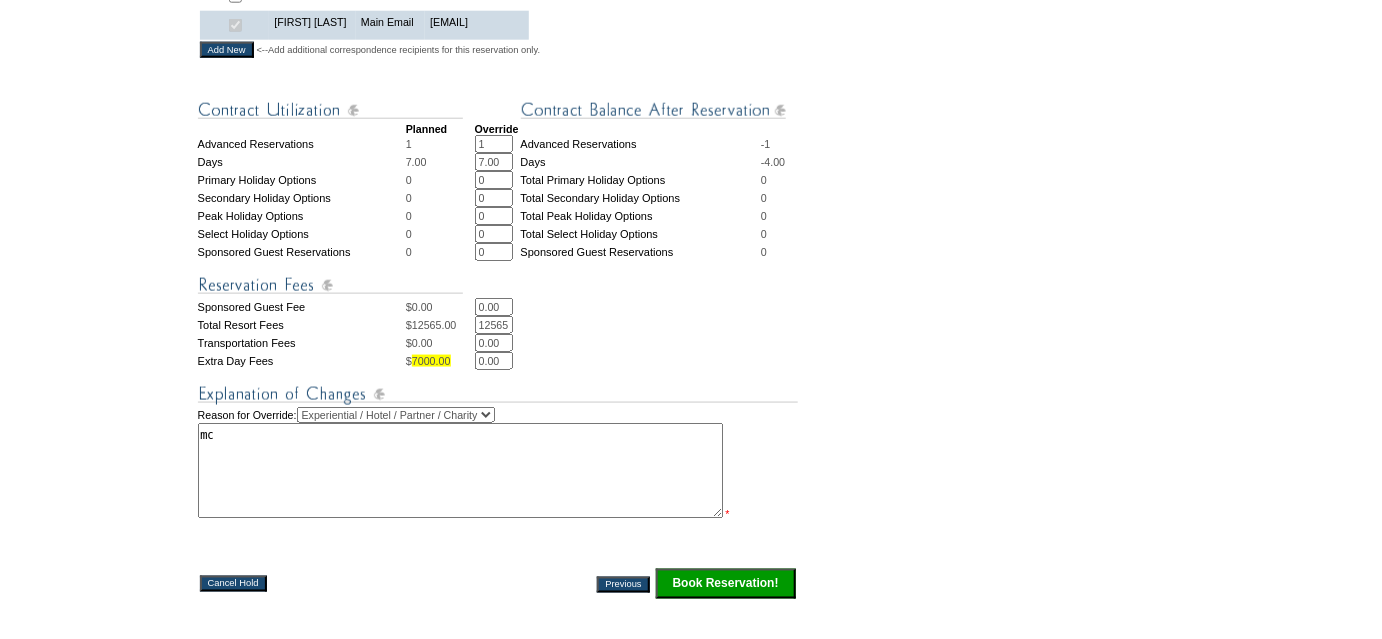 scroll, scrollTop: 909, scrollLeft: 0, axis: vertical 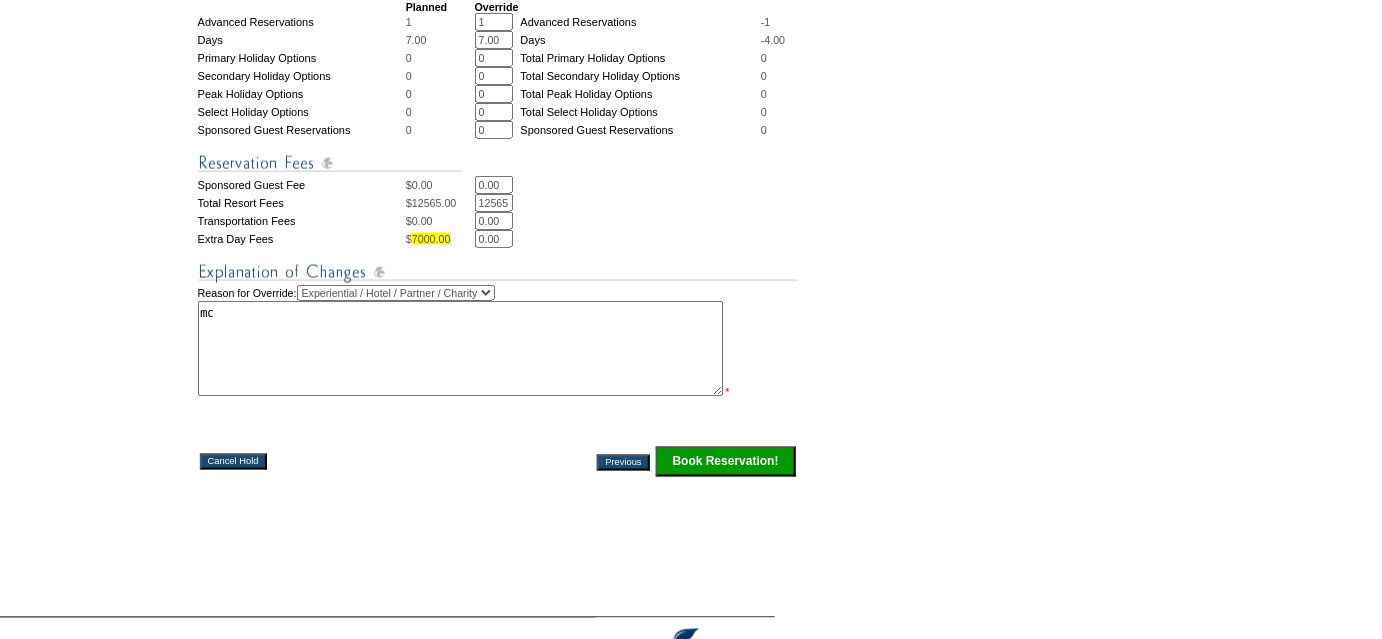 type on "mc" 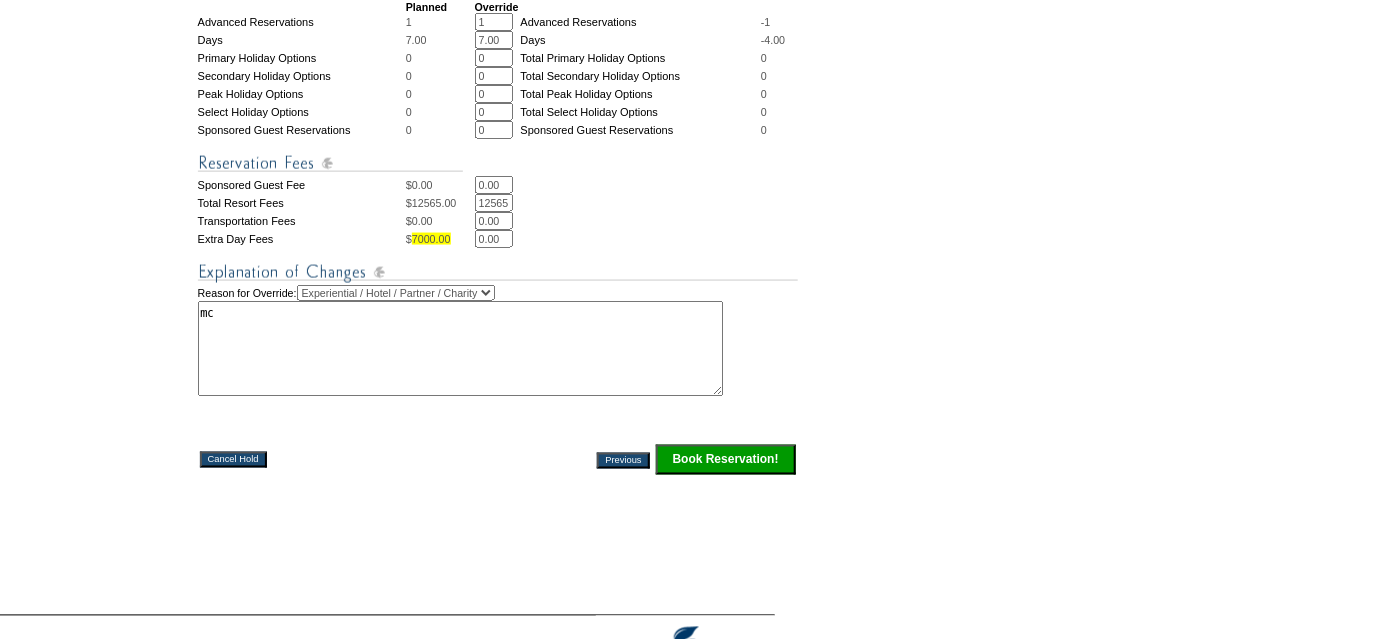 click on "Book Reservation!" at bounding box center (726, 460) 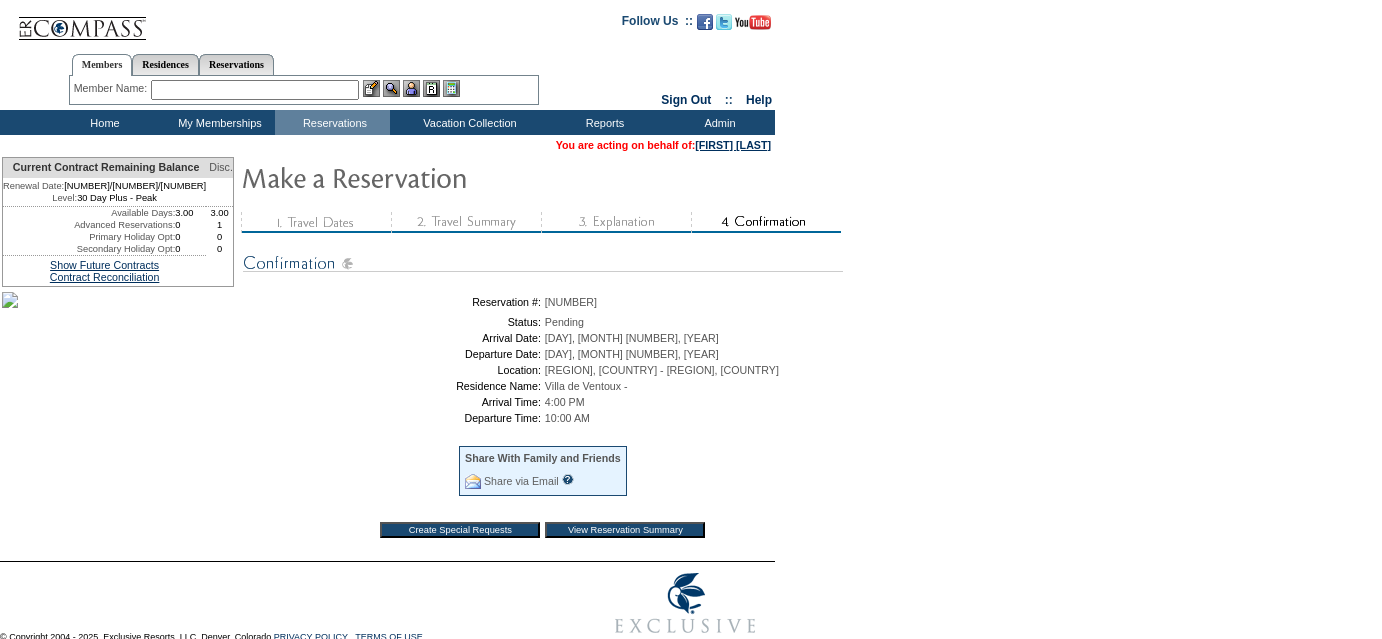 scroll, scrollTop: 0, scrollLeft: 0, axis: both 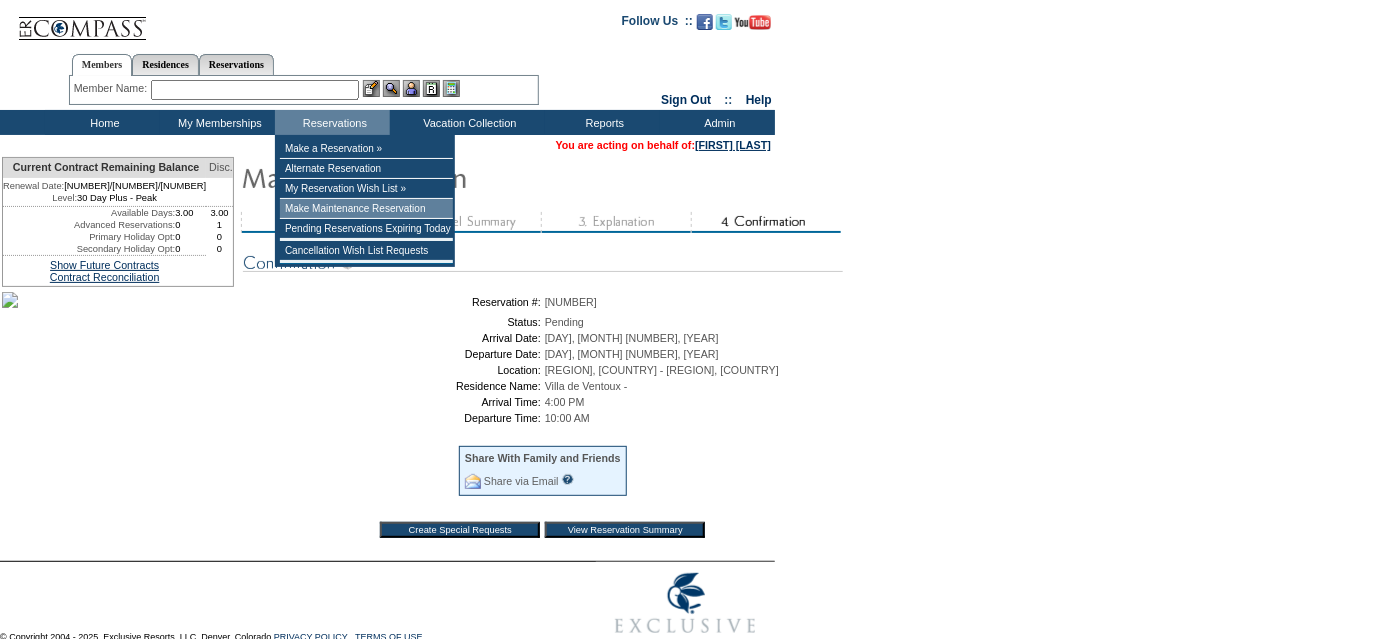 click on "Make Maintenance Reservation" at bounding box center [366, 209] 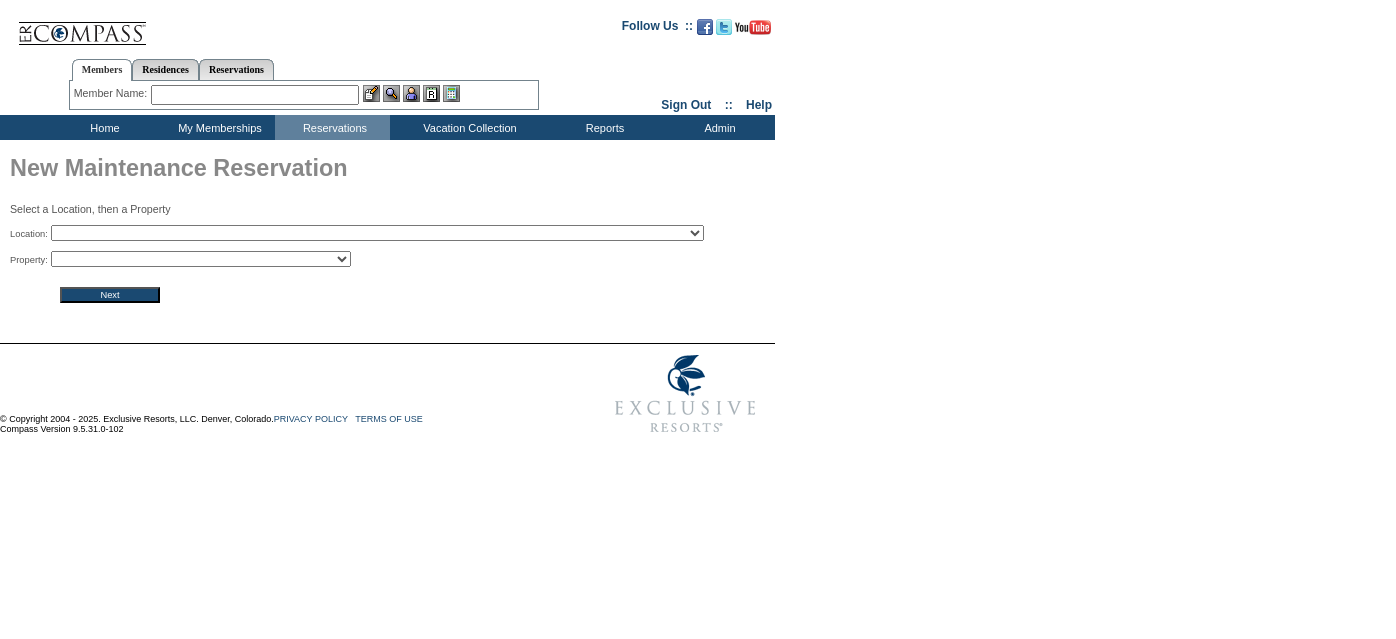 scroll, scrollTop: 0, scrollLeft: 0, axis: both 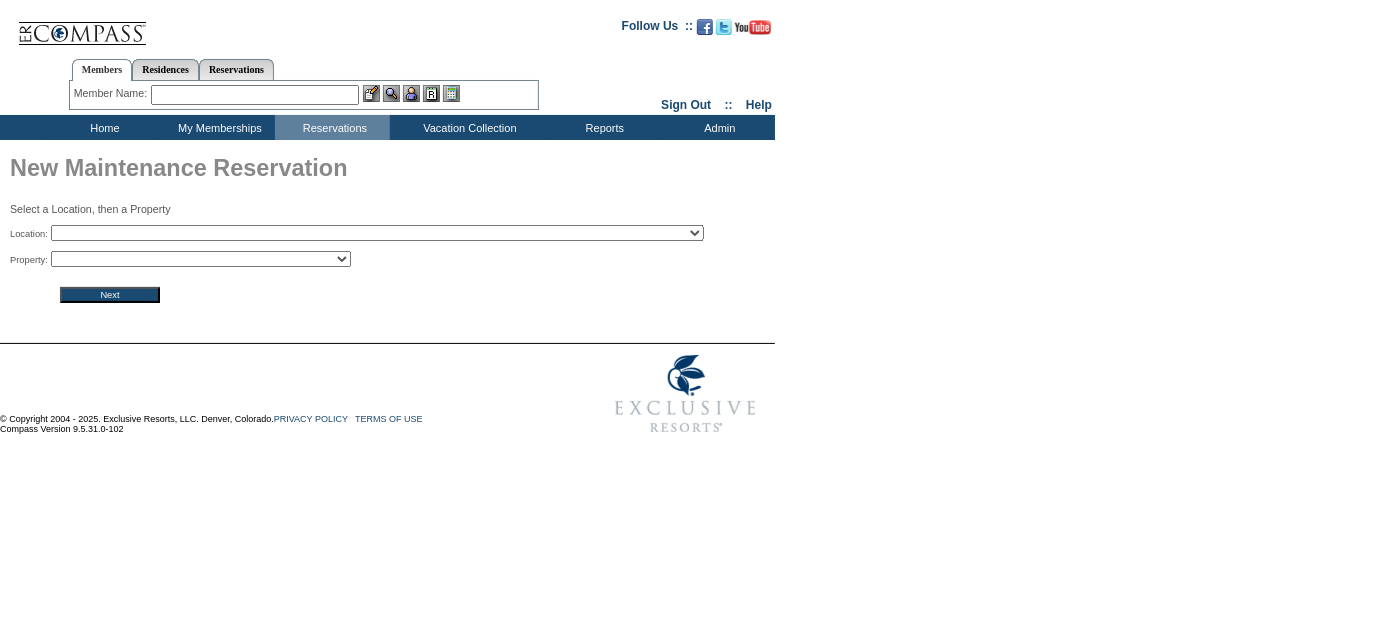 click on "2024 The Founders Cup - Eden Club Founders Cup
2025 Kentucky Derby - 2025 Kentucky Derby Weekend
2025 The Masters - 2025 The Masters
[CITY], [COUNTRY] - The Abaco Club on Winding Bay
[REGION], [COUNTRY] - [REGION], [COUNTRY]
[REGION], [COUNTRY] - The Hideaways Club: [REGION], [COUNTRY]
All Access: The French Open - All Access: The French Open
All In - Private Yacht: [ISLAND], [ISLAND] & [ISLAND] - All In
All In - Private Yacht: [ISLANDS] - All In
[COAST_NAME], [COUNTRY] - [COAST_NAME], [COUNTRY]
[CITY], [COUNTRY]: Canals, Cuisine, and Cycling - [CITY], [COUNTRY]: Canals, Cuisine, and Cycling
[ISLAND], [REGION] - Four Seasons Resort and Residences [ISLAND]
Antarctica Expedition: Fly the Drake Passage - Antarctica Expedition: Fly the Drake Passage
Around the World by Private Jet (2025) - Around the World by Private Jet (2025)
[CITY], [STATE] - Auberge Resorts Collection: Hotel Jerome
[CITY], [STATE] - A Night In [CITY]: Rao's Pop-Up Dinner" at bounding box center [377, 233] 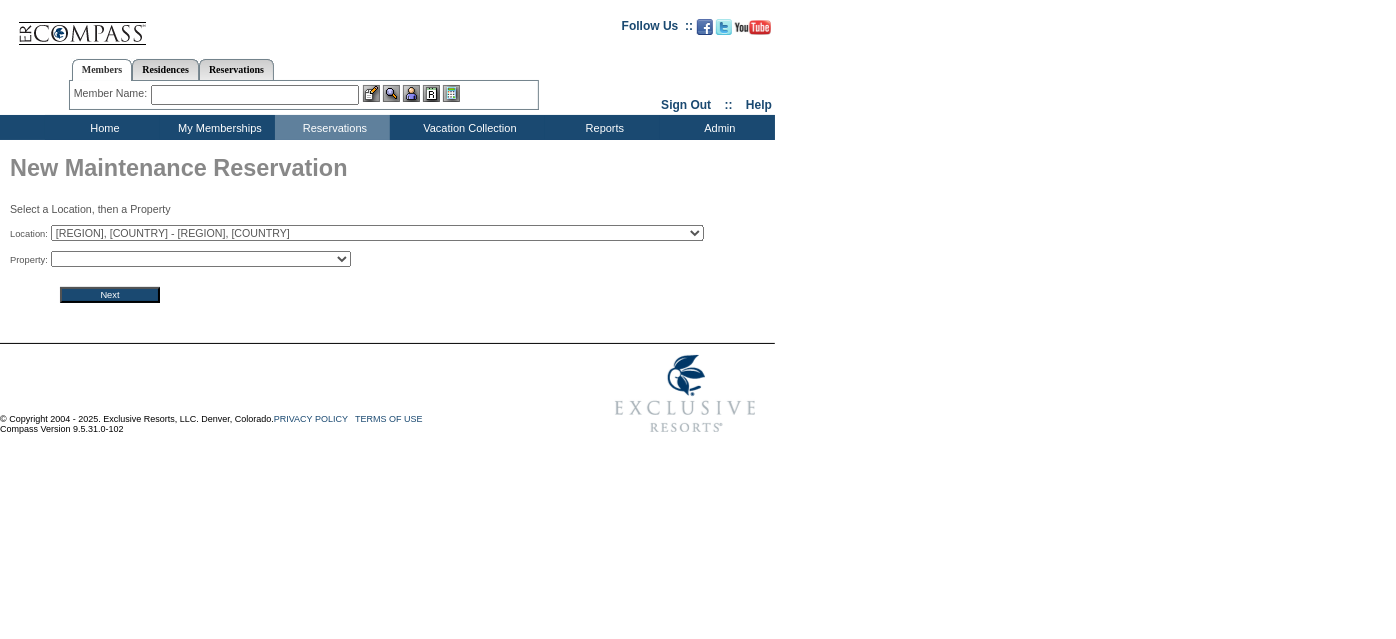 click on "2024 The Founders Cup - Eden Club Founders Cup
2025 Kentucky Derby - 2025 Kentucky Derby Weekend
2025 The Masters - 2025 The Masters
[CITY], [COUNTRY] - The Abaco Club on Winding Bay
[REGION], [COUNTRY] - [REGION], [COUNTRY]
[REGION], [COUNTRY] - The Hideaways Club: [REGION], [COUNTRY]
All Access: The French Open - All Access: The French Open
All In - Private Yacht: [ISLAND], [ISLAND] & [ISLAND] - All In
All In - Private Yacht: [ISLANDS] - All In
[COAST_NAME], [COUNTRY] - [COAST_NAME], [COUNTRY]
[CITY], [COUNTRY]: Canals, Cuisine, and Cycling - [CITY], [COUNTRY]: Canals, Cuisine, and Cycling
[ISLAND], [REGION] - Four Seasons Resort and Residences [ISLAND]
Antarctica Expedition: Fly the Drake Passage - Antarctica Expedition: Fly the Drake Passage
Around the World by Private Jet (2025) - Around the World by Private Jet (2025)
[CITY], [STATE] - Auberge Resorts Collection: Hotel Jerome
[CITY], [STATE] - A Night In [CITY]: Rao's Pop-Up Dinner" at bounding box center (377, 233) 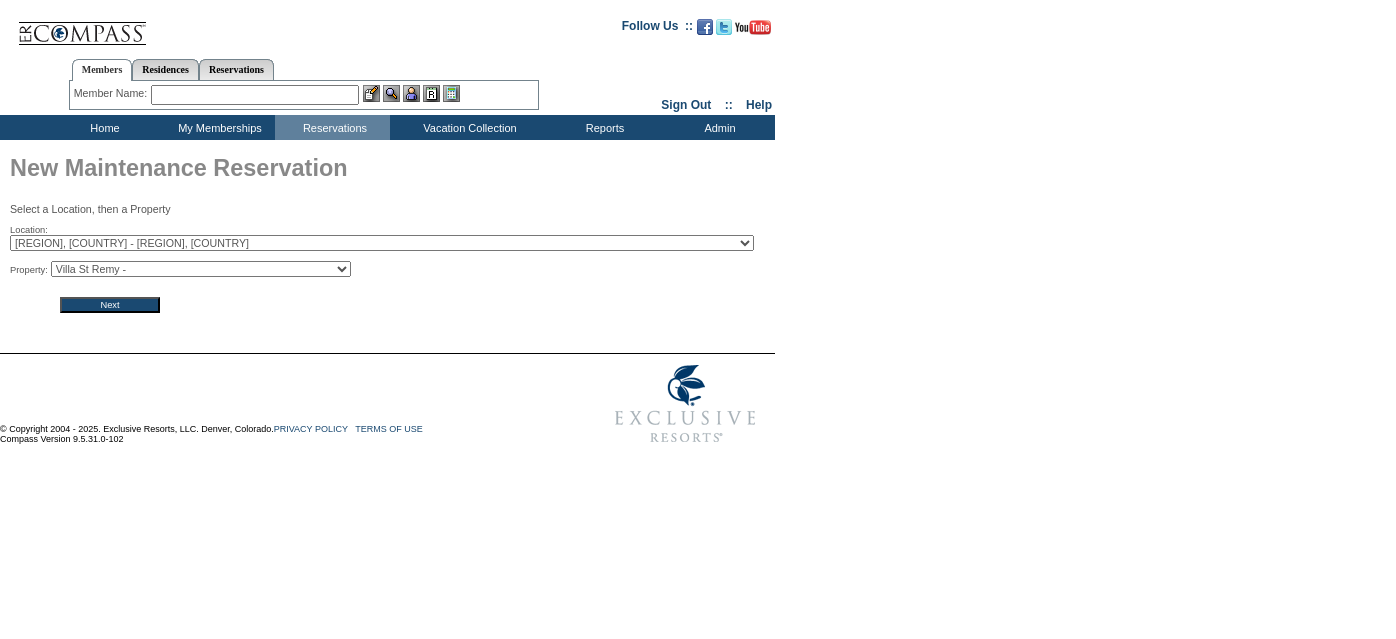 scroll, scrollTop: 0, scrollLeft: 0, axis: both 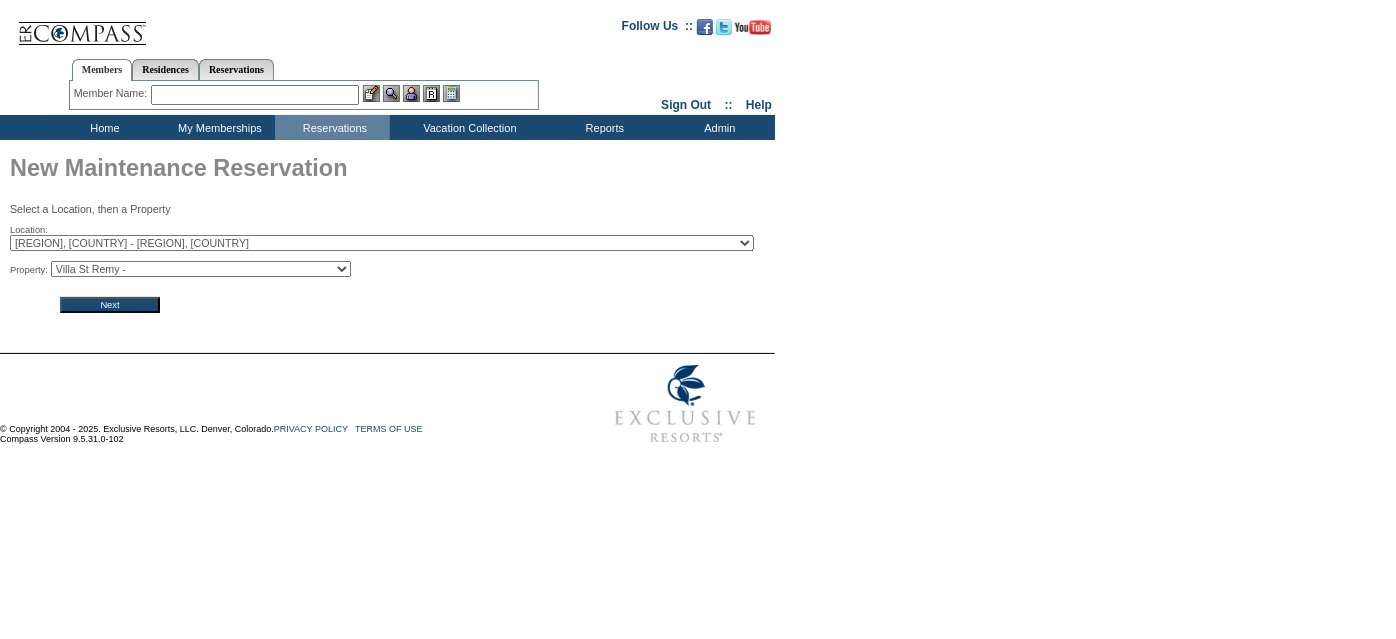 click on "[LOCATION] -
[LOCATION] -" at bounding box center [201, 269] 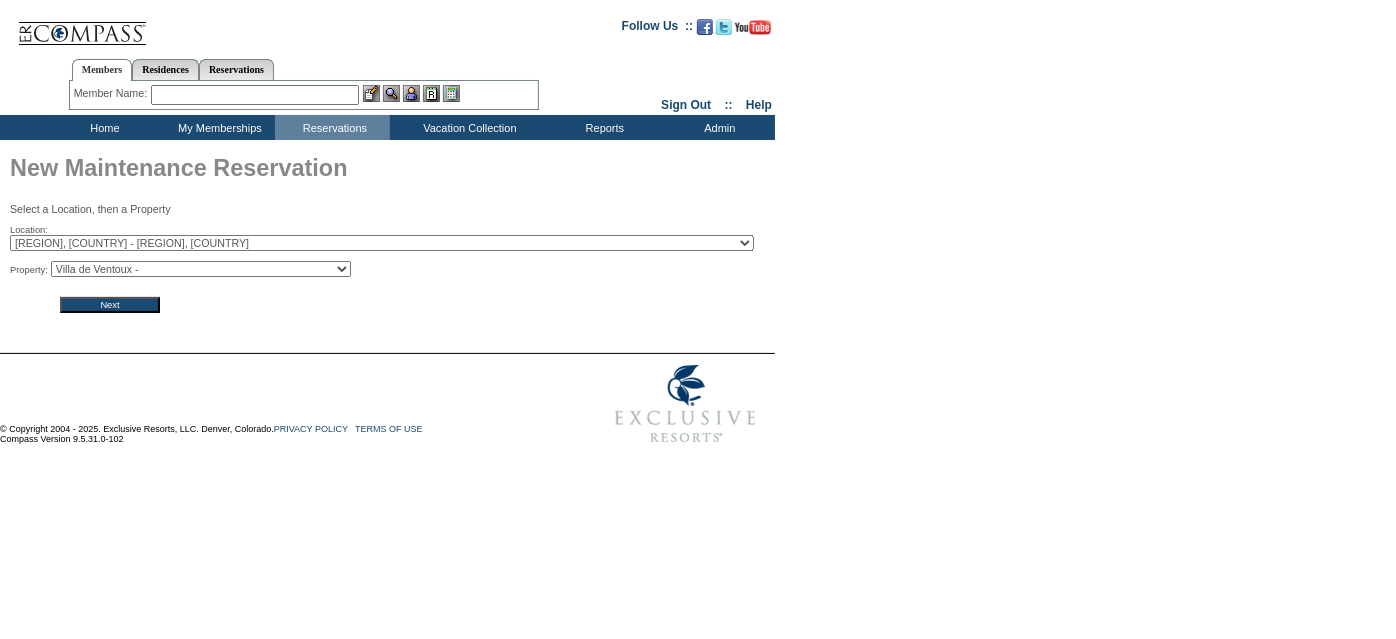 click on "[LOCATION] -
[LOCATION] -" at bounding box center (201, 269) 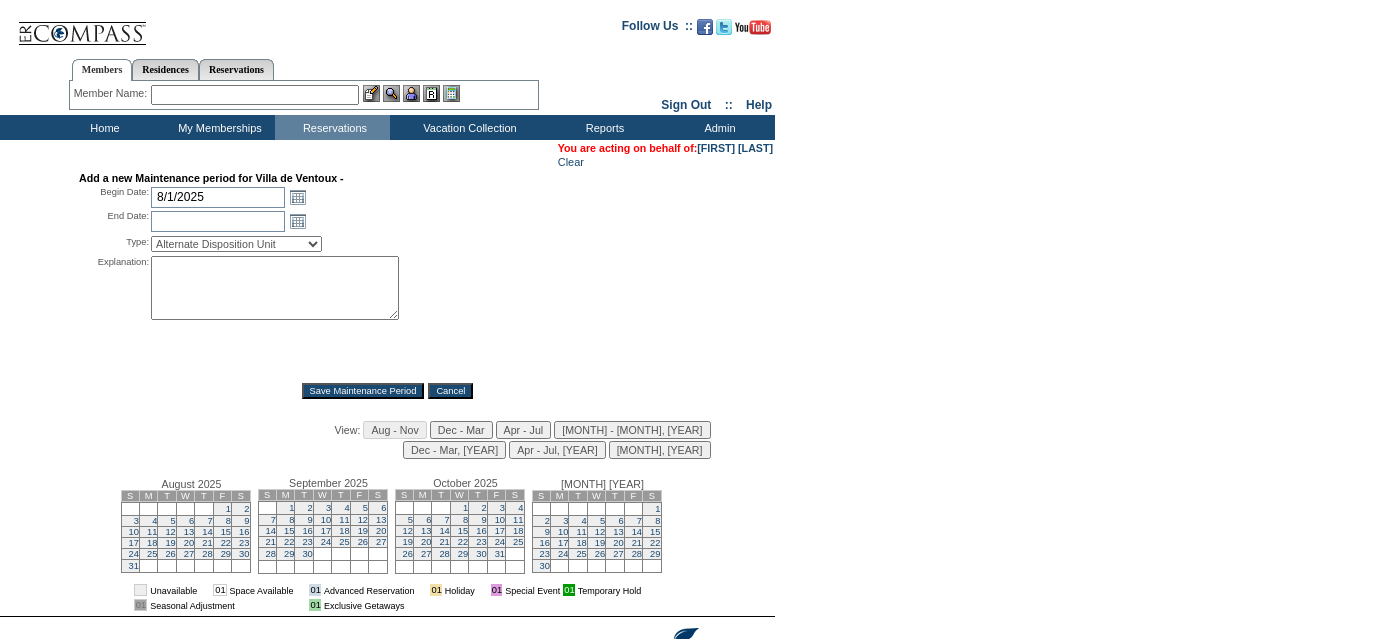 scroll, scrollTop: 0, scrollLeft: 0, axis: both 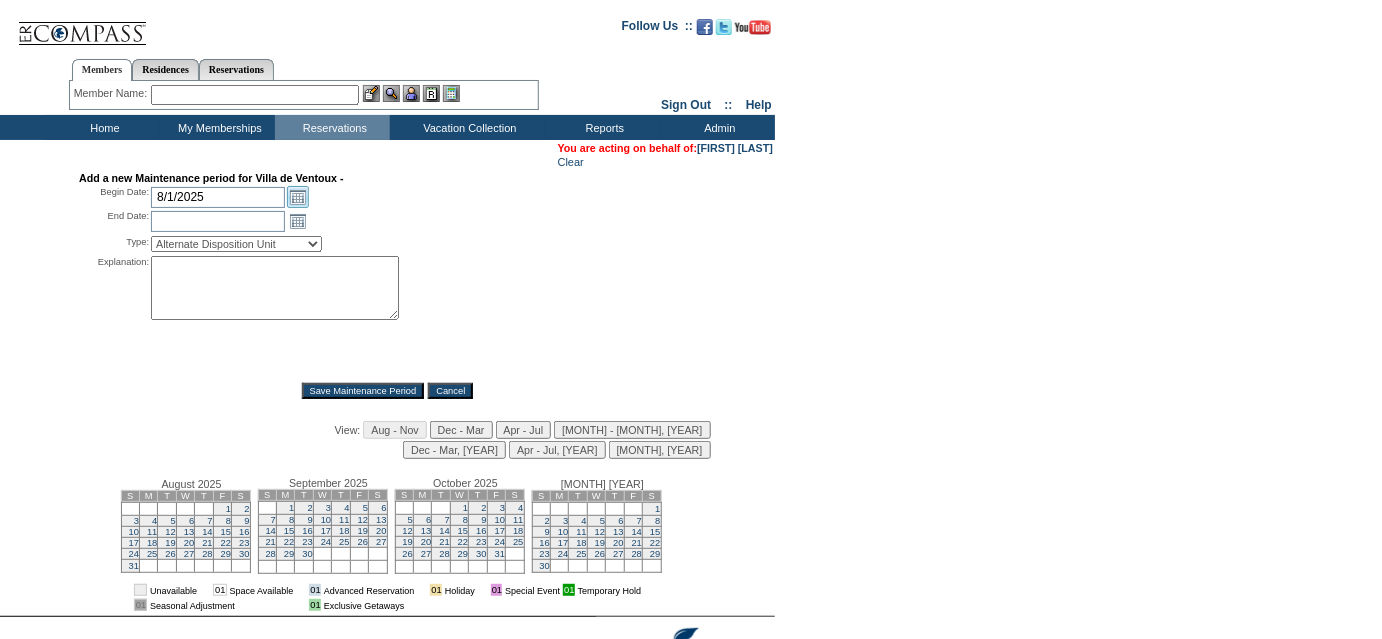 click on "Open the calendar popup." at bounding box center (298, 197) 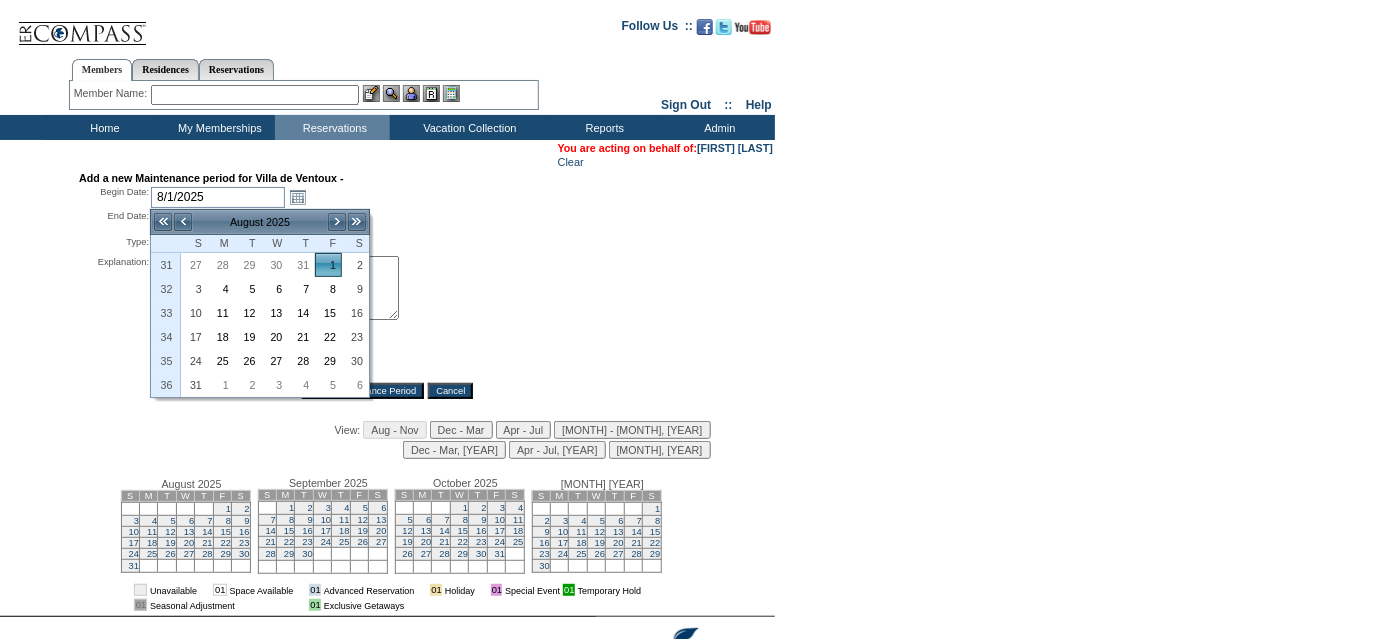 click on "August 2025" at bounding box center [260, 222] 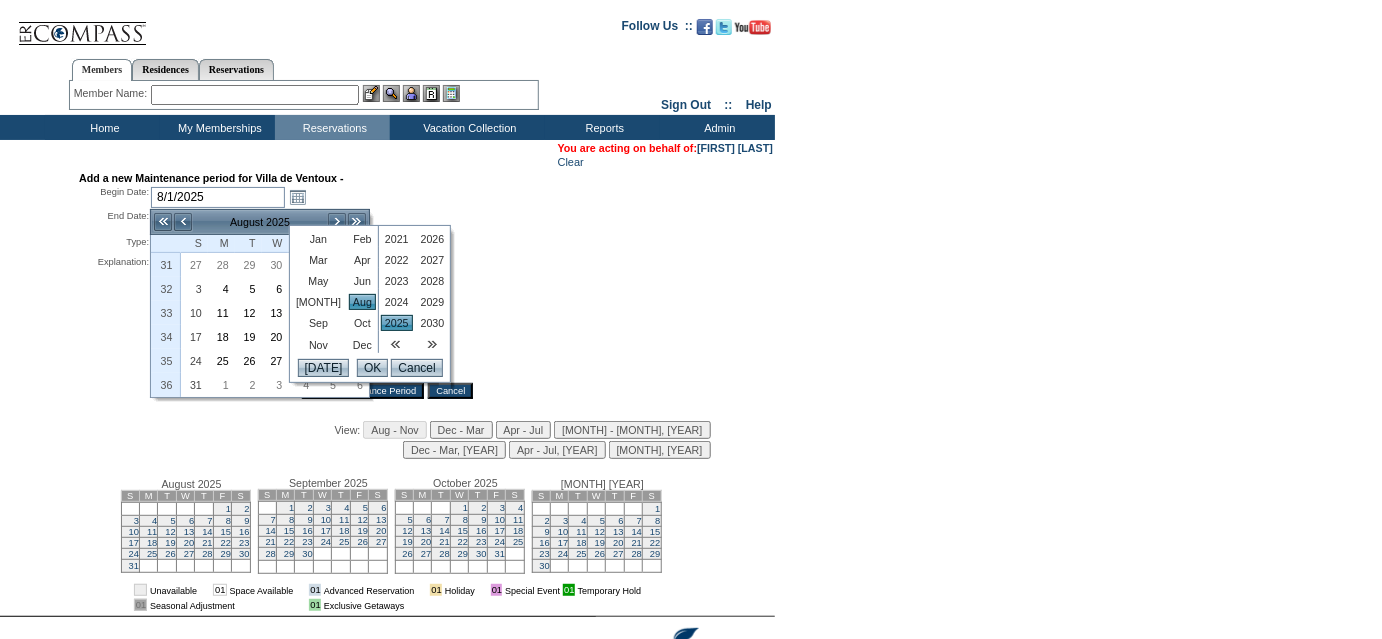click on "2026" at bounding box center [433, 239] 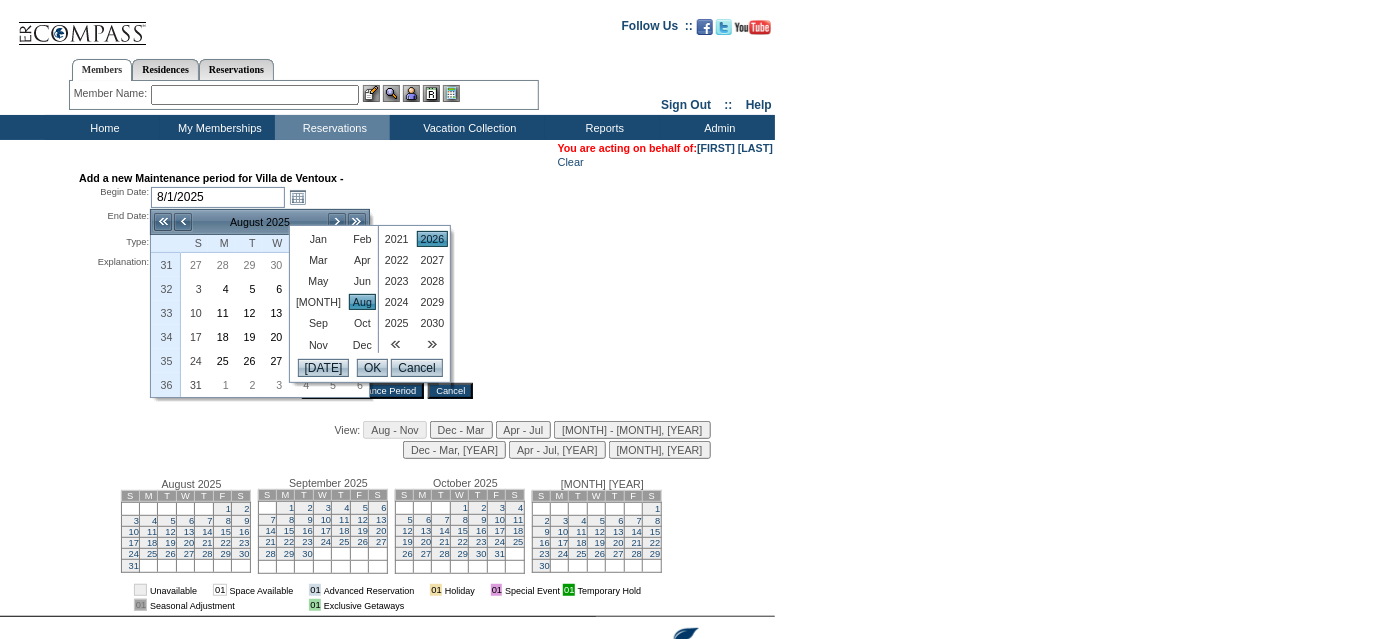 click on "OK" at bounding box center (372, 368) 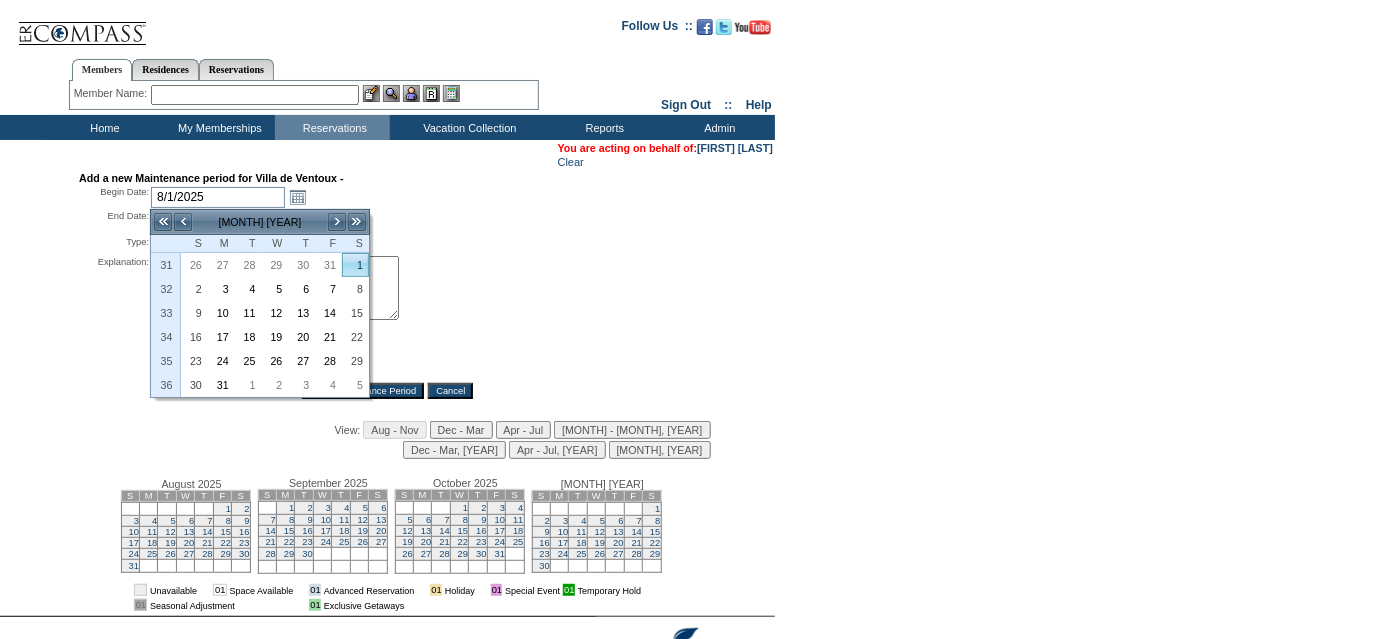 click on "1" at bounding box center [355, 265] 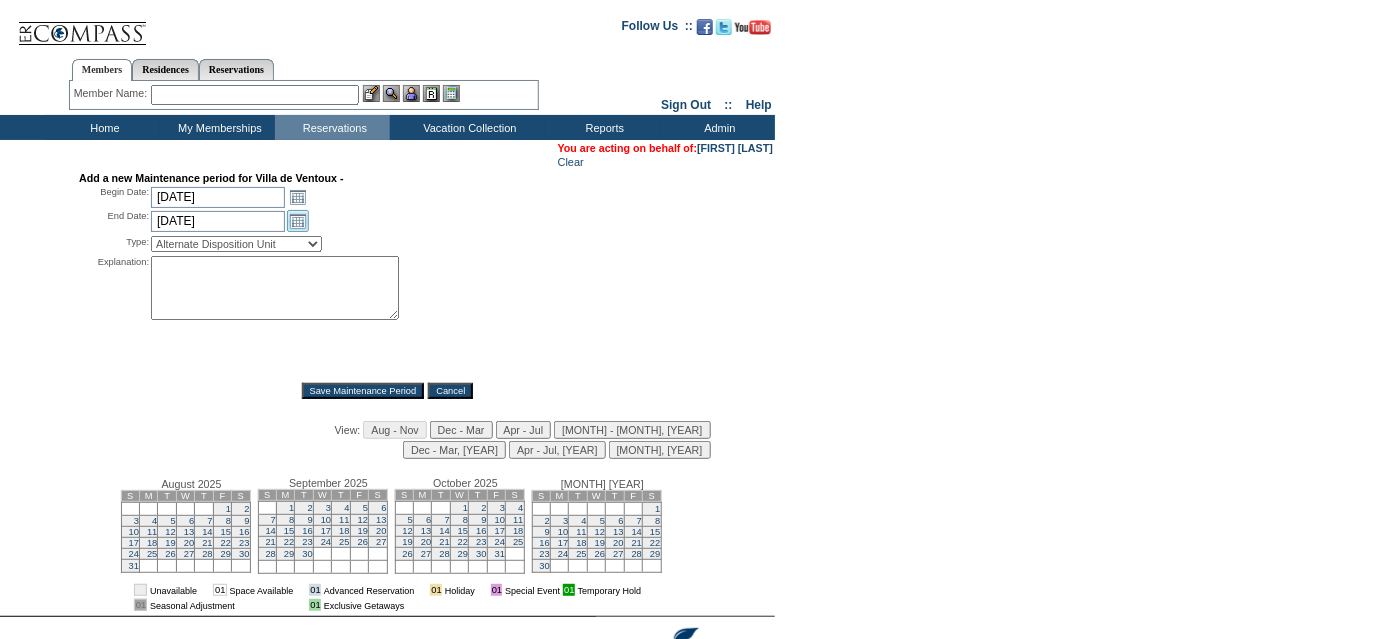 click on "Open the calendar popup." at bounding box center (298, 221) 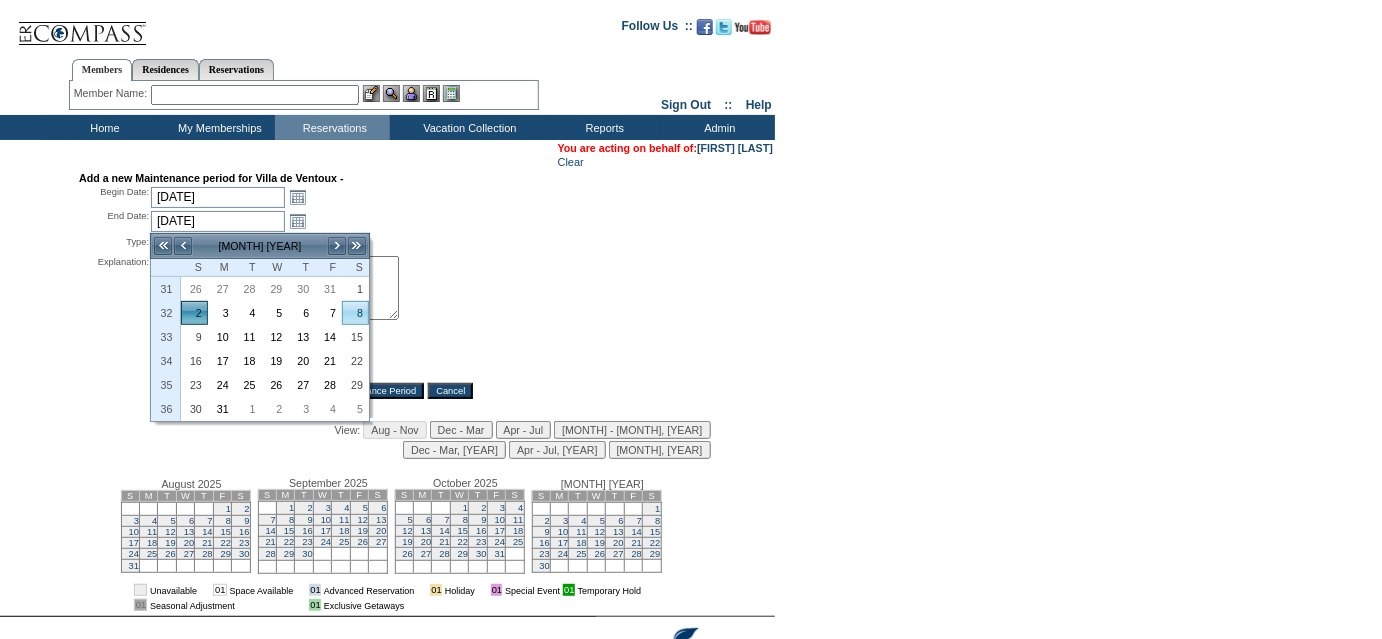 click on "8" at bounding box center (355, 313) 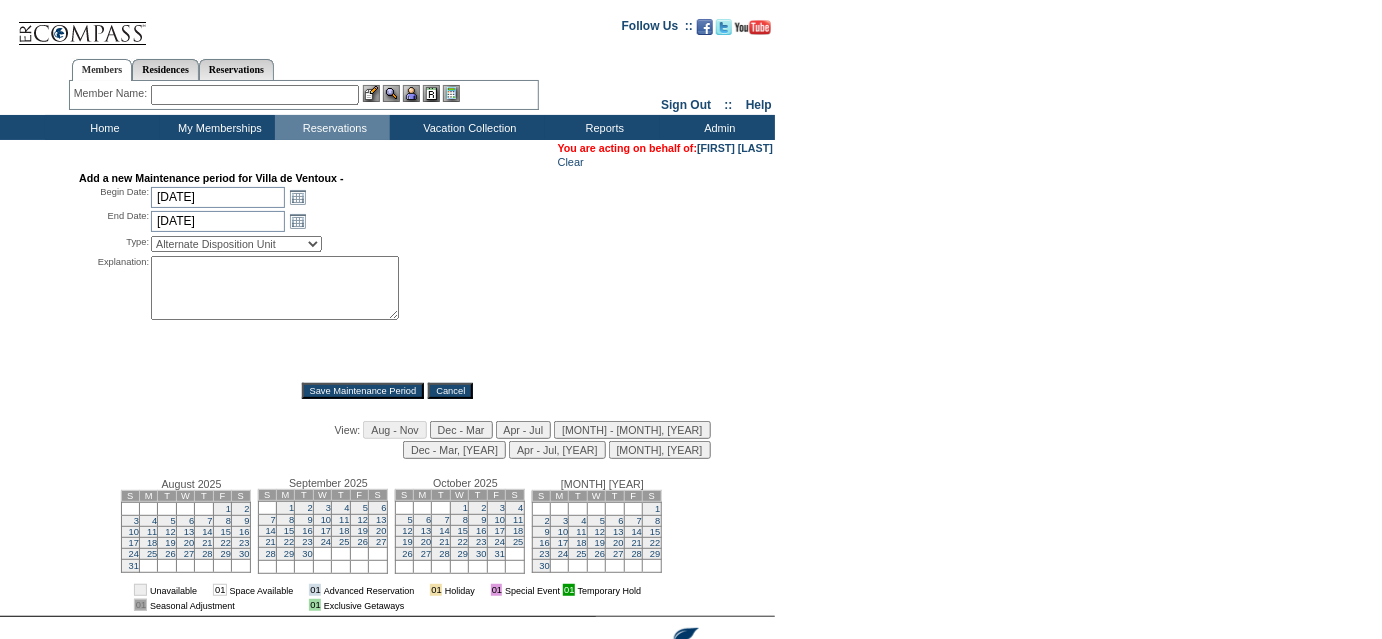 click on "Alternate Disposition Unit
Business Hold
Disposition
Exclusive Alliance Partner Hold
Extended Stay
Inventory Release
Lease Contract Blackout
OIAL Unavailable
Prevent Member Moving
Property Closure
Property Maintenance
Seasonal Resort Closure
Villa Program" at bounding box center (236, 244) 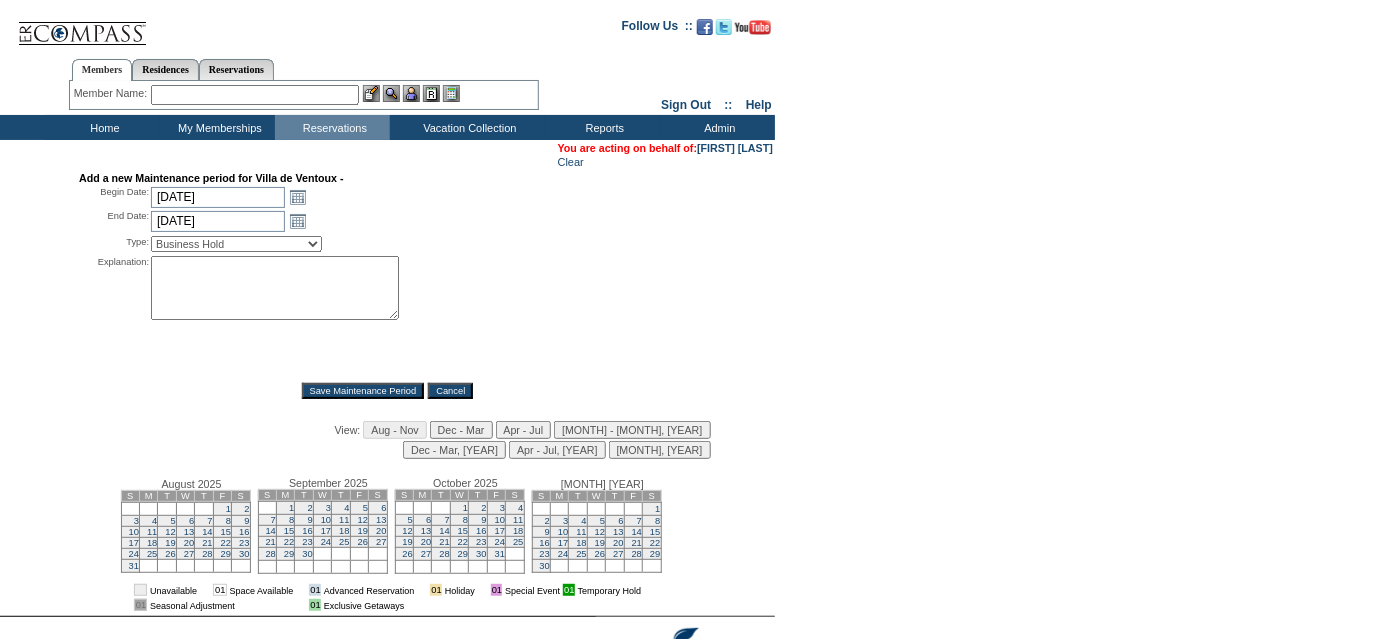 click on "Alternate Disposition Unit
Business Hold
Disposition
Exclusive Alliance Partner Hold
Extended Stay
Inventory Release
Lease Contract Blackout
OIAL Unavailable
Prevent Member Moving
Property Closure
Property Maintenance
Seasonal Resort Closure
Villa Program" at bounding box center (236, 244) 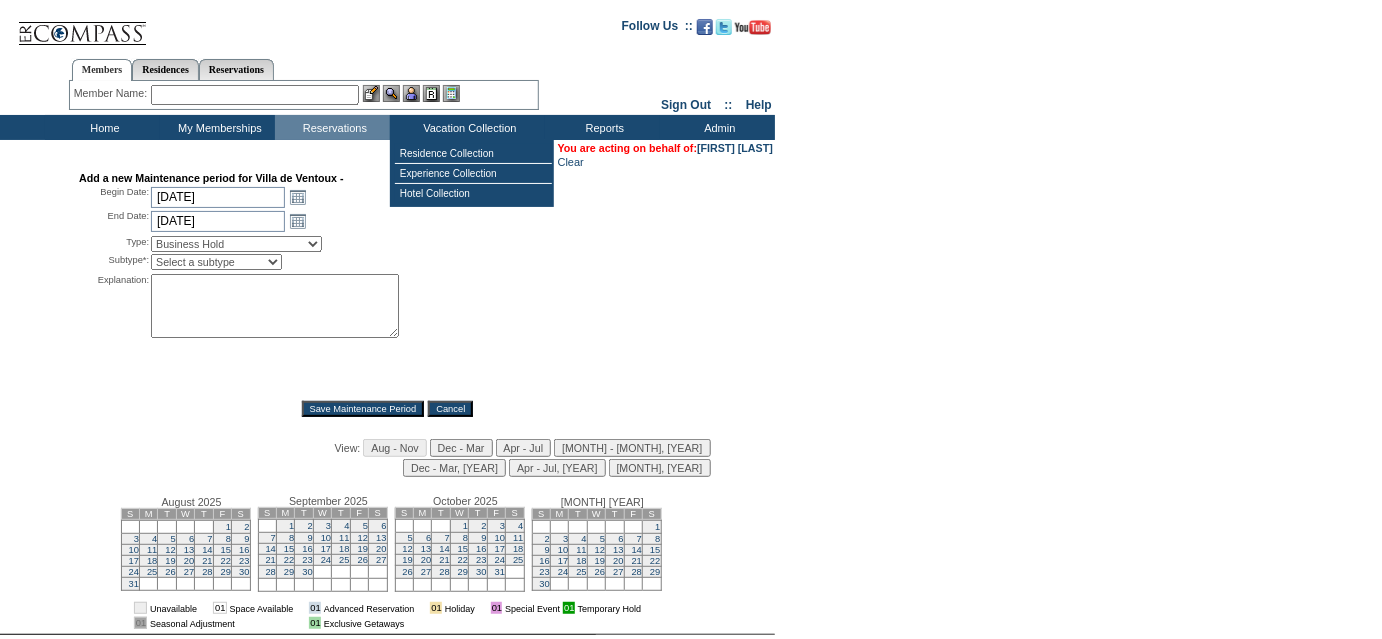click on "Select a subtype
Business Hold
Pending Prospect Hold" at bounding box center (216, 262) 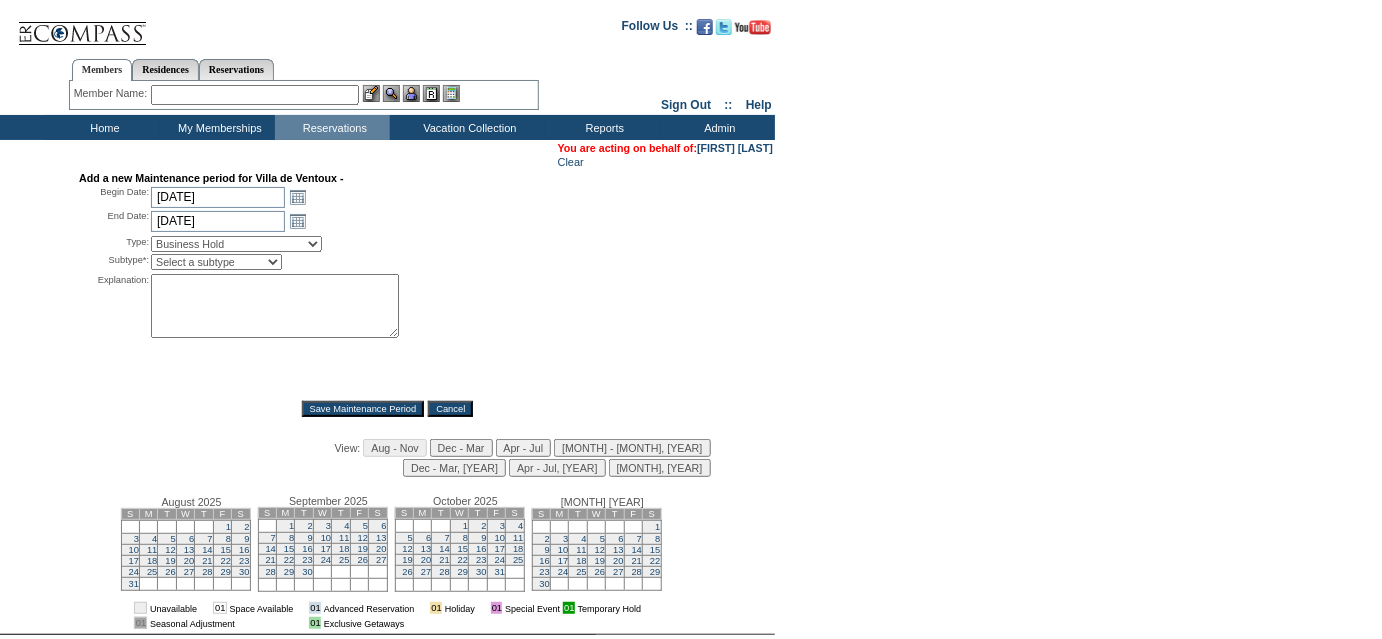 select on "PropMaintBusinessHold-BusinessHold" 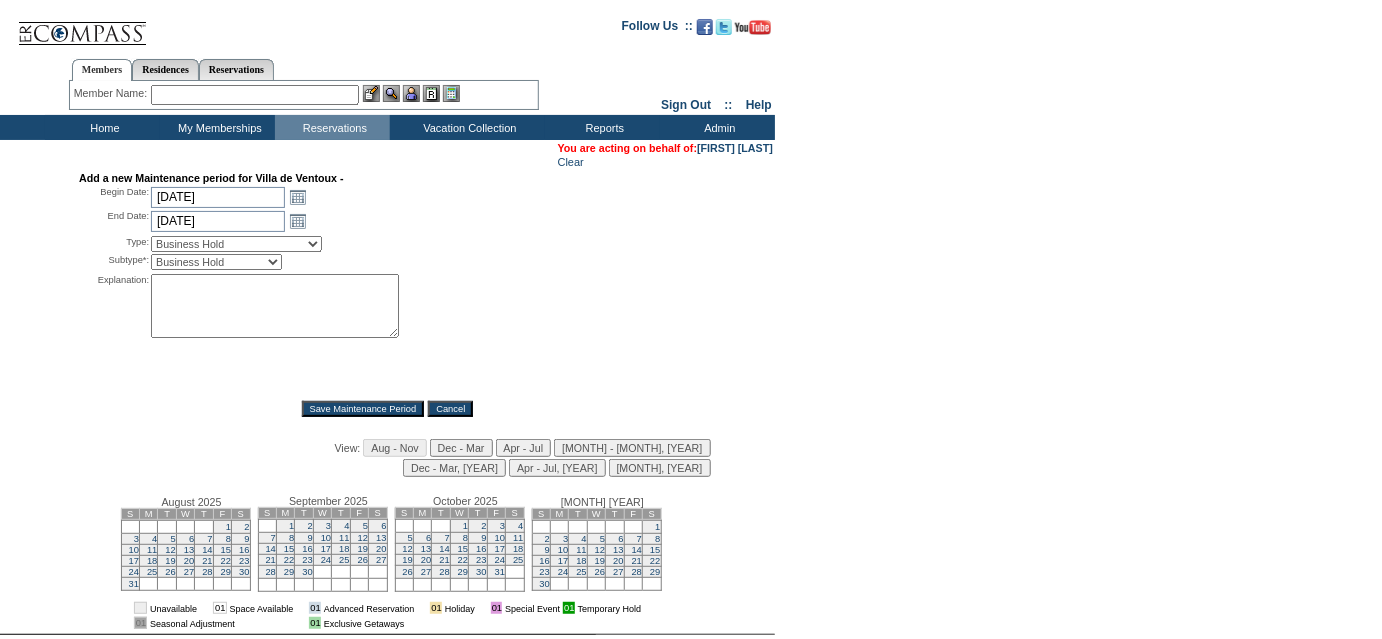click on "Select a subtype
Business Hold
Pending Prospect Hold" at bounding box center [216, 262] 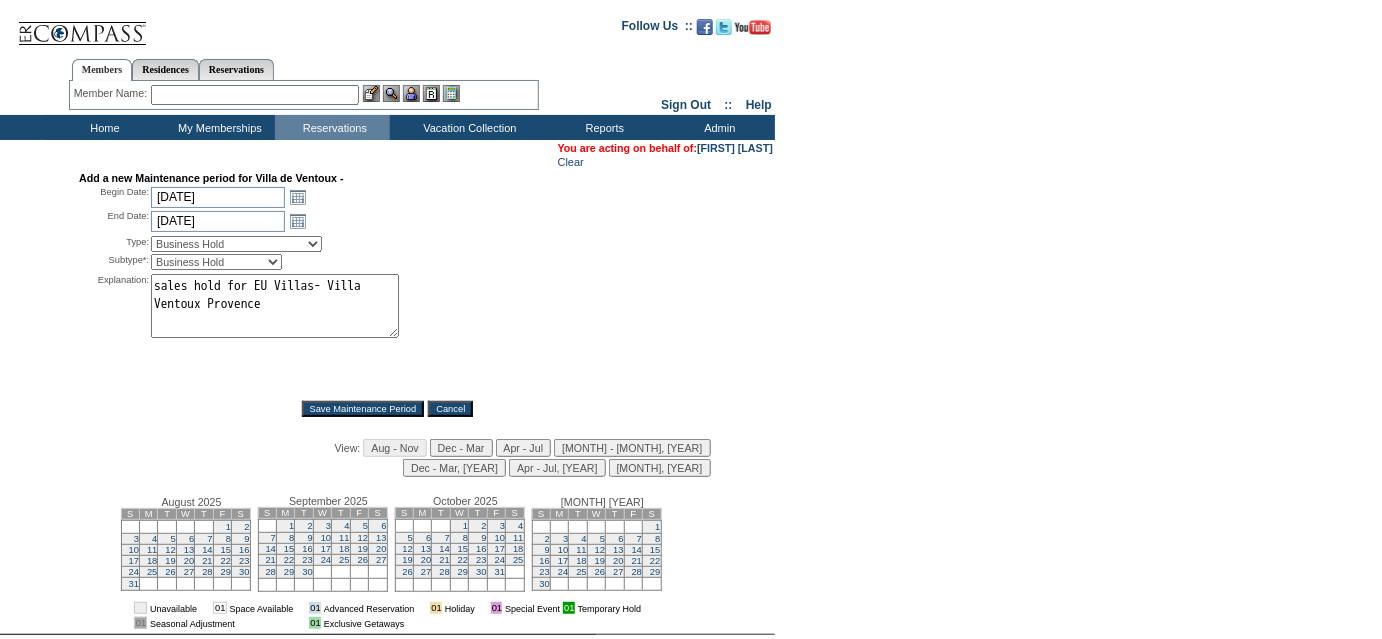 type on "sales hold for EU Villas- Villa Ventoux Provence" 